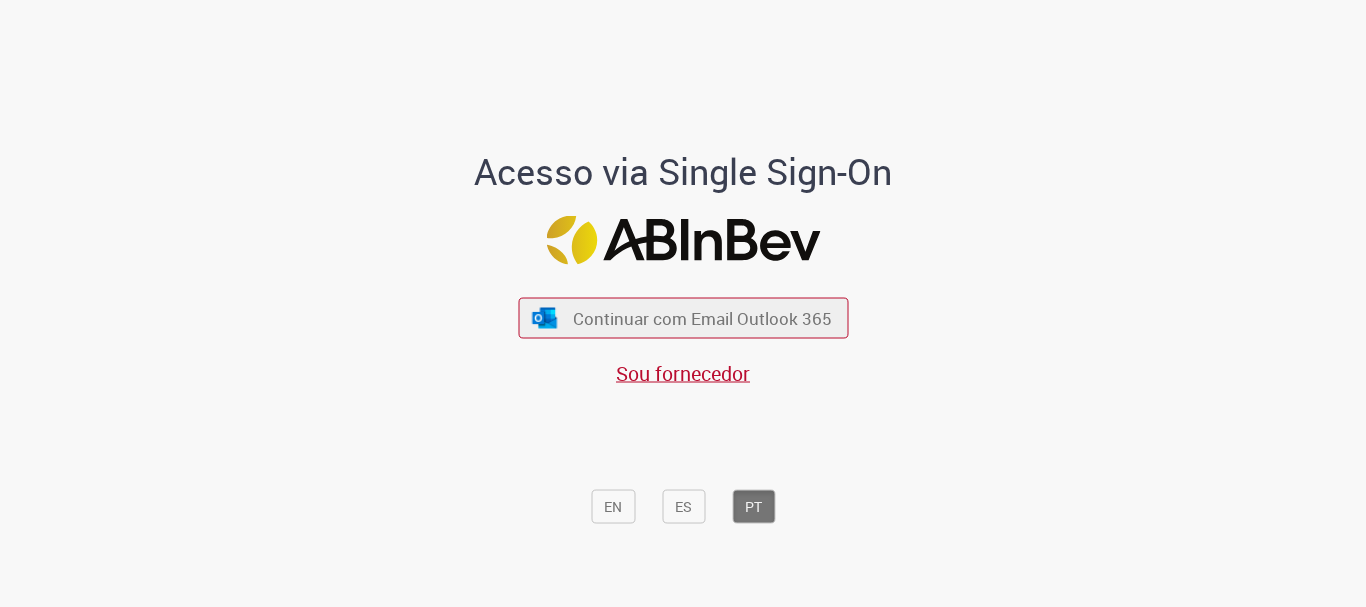 scroll, scrollTop: 0, scrollLeft: 0, axis: both 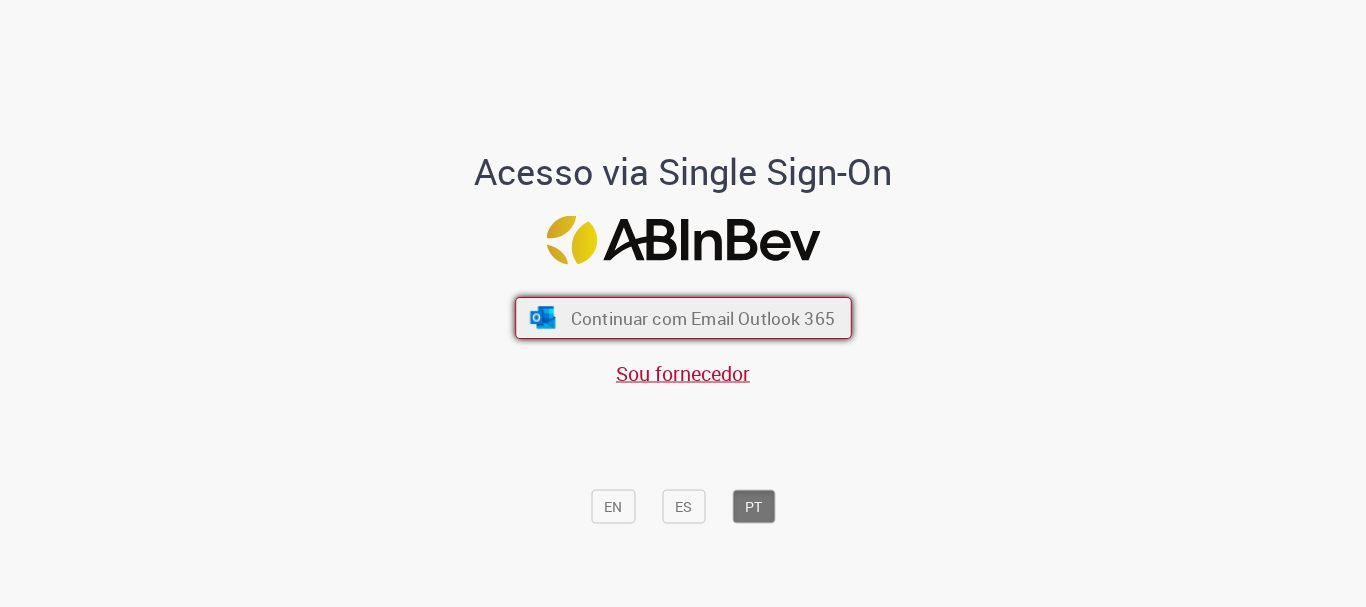 click on "Continuar com Email Outlook 365" at bounding box center [702, 318] 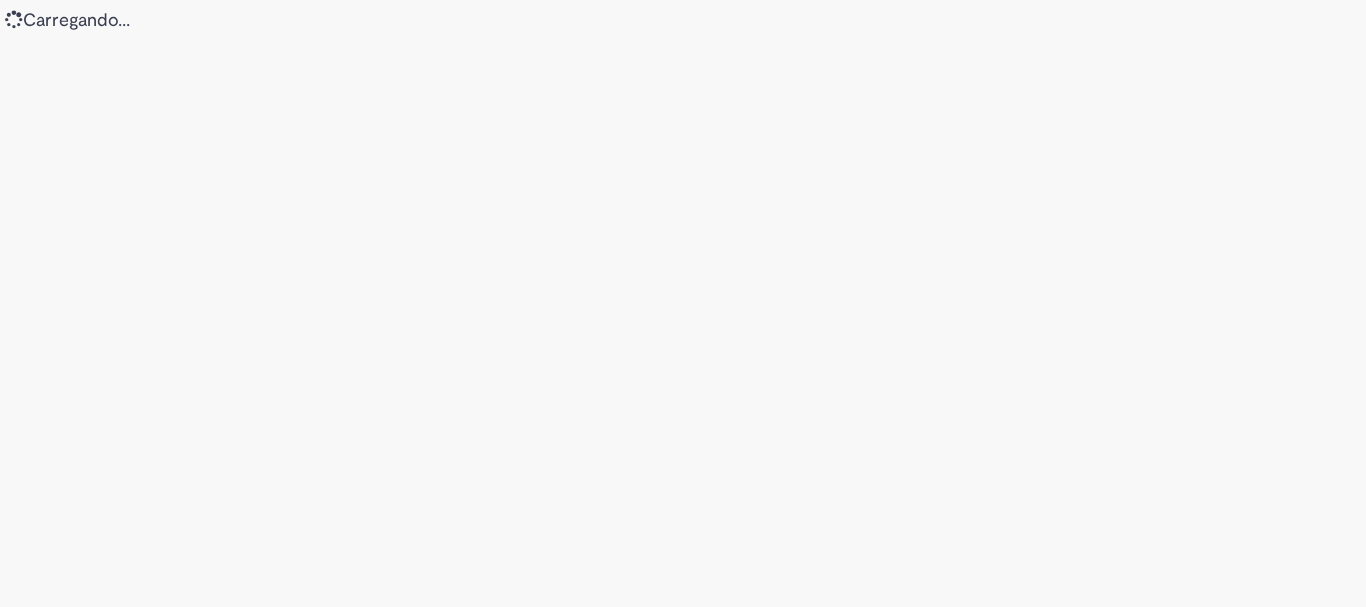 scroll, scrollTop: 0, scrollLeft: 0, axis: both 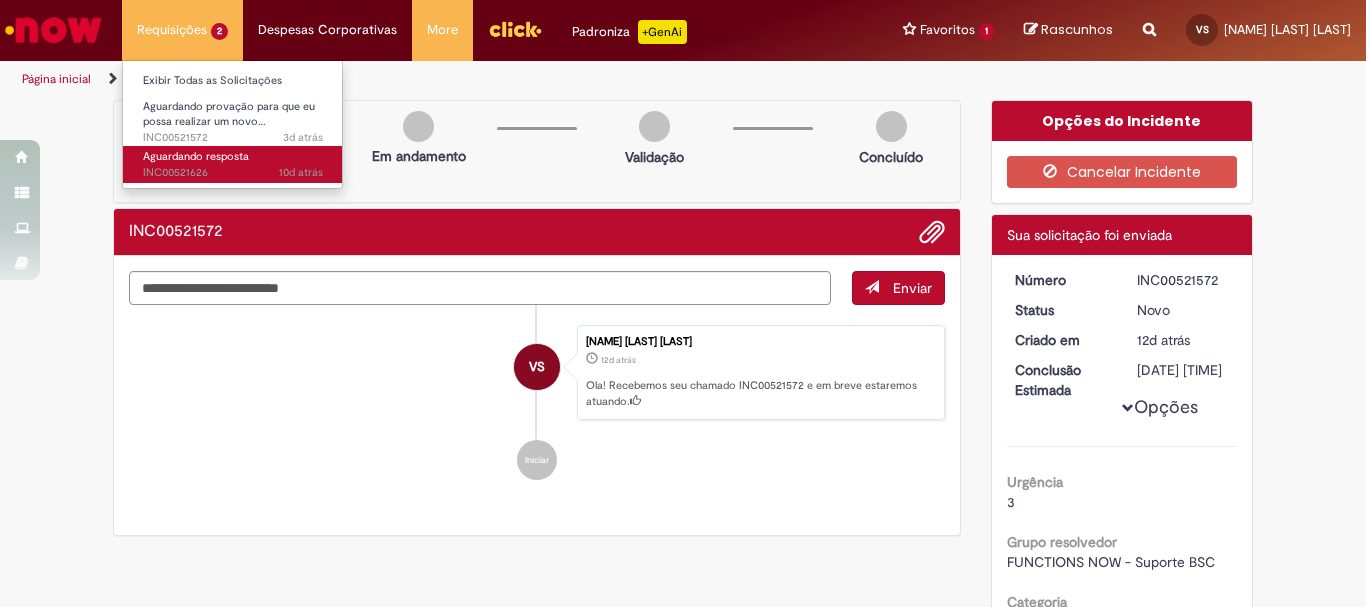 click on "10d atrás 10 dias atrás  INC00521626" at bounding box center [233, 173] 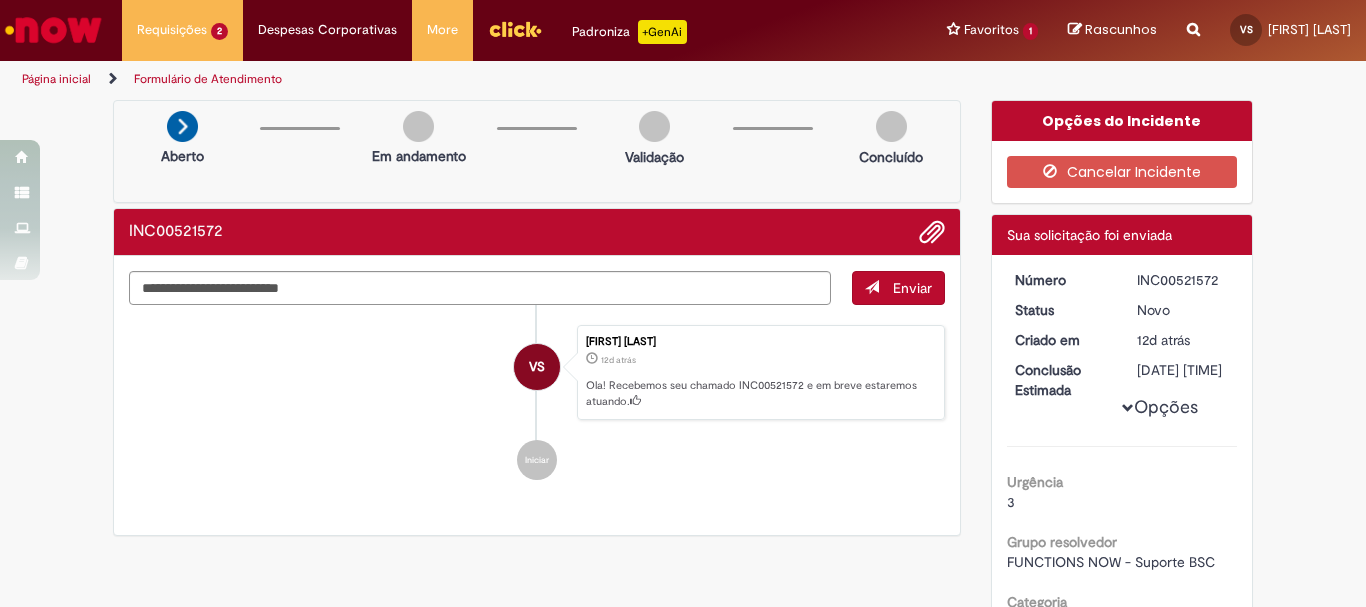 scroll, scrollTop: 0, scrollLeft: 0, axis: both 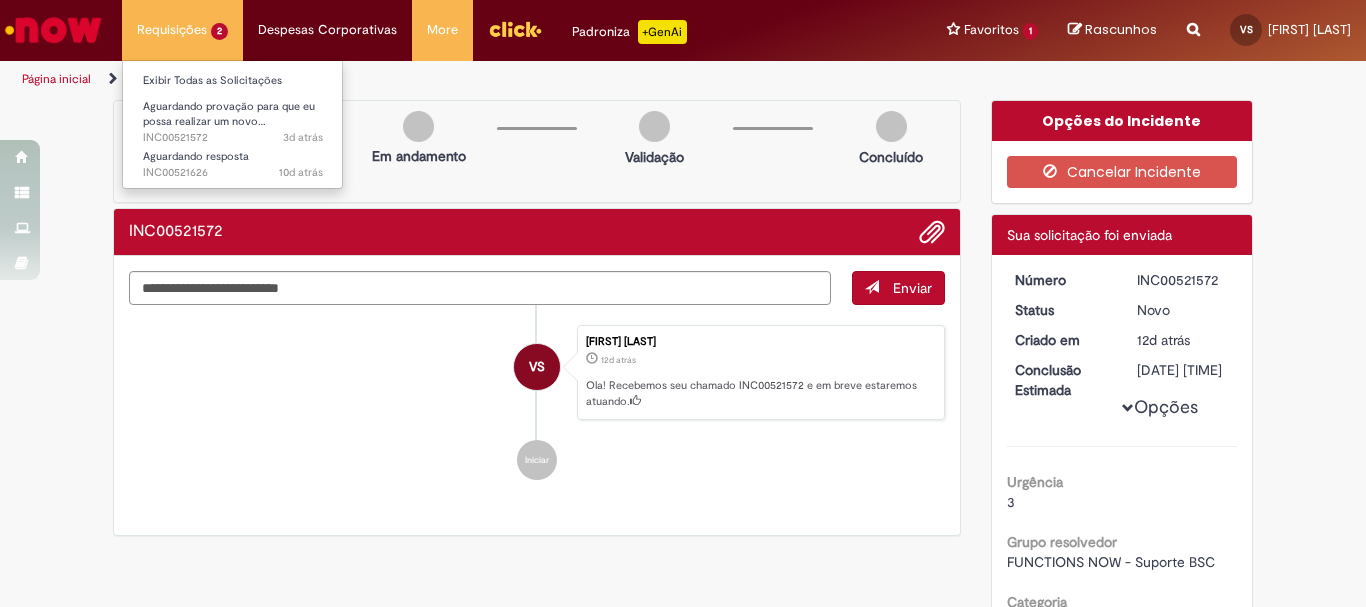 click on "Requisições   2
Exibir Todas as Solicitações
Aguardando provação para que eu possa realizar um novo…
3d atrás 3 dias atrás  INC00521572
Aguardando resposta
10d atrás 10 dias atrás  INC00521626" at bounding box center (182, 30) 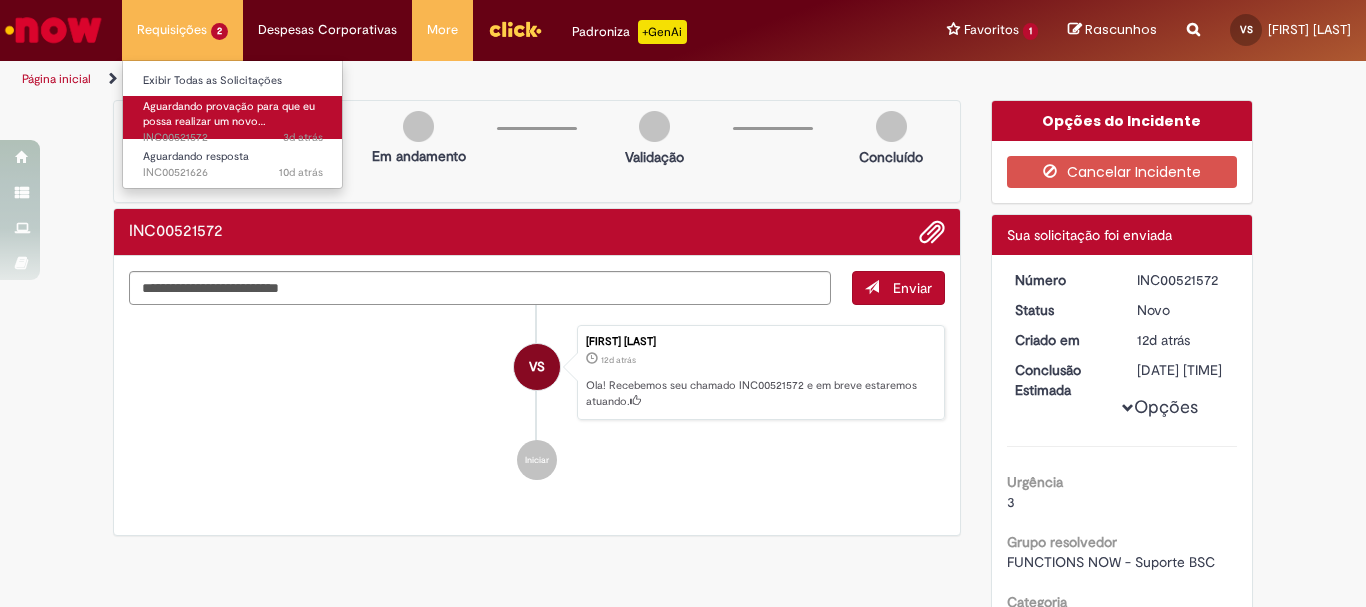 click on "3d atrás 3 dias atrás  INC00521572" at bounding box center [233, 138] 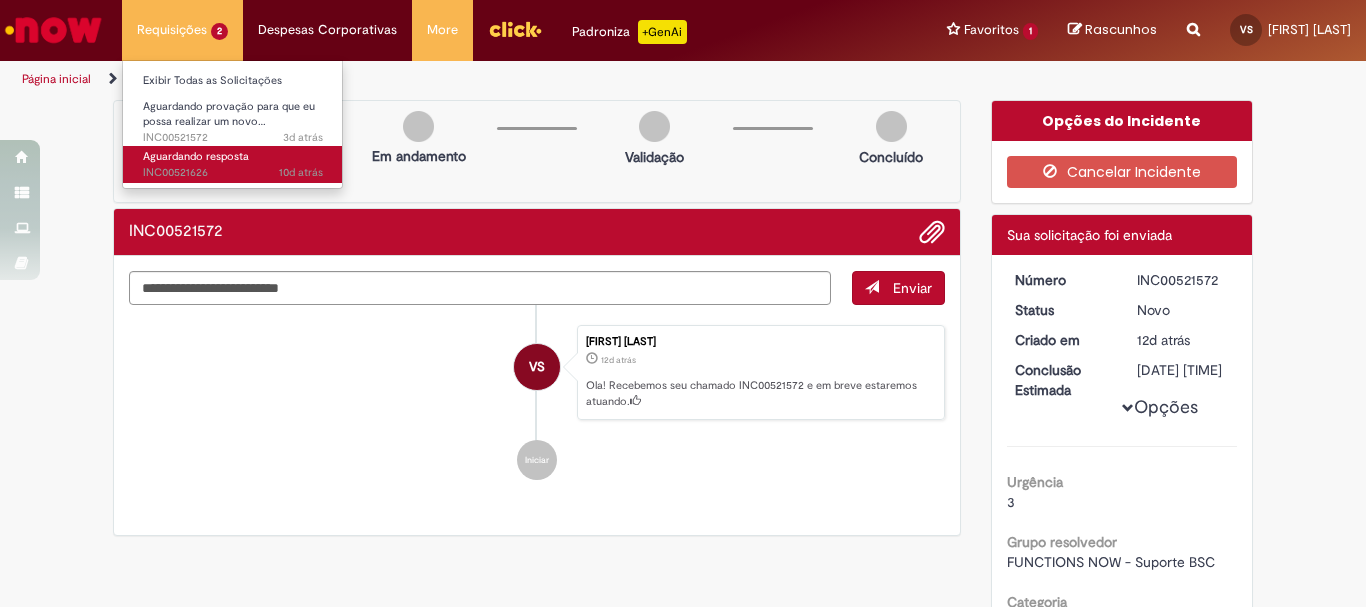 click on "Aguardando resposta" at bounding box center [196, 156] 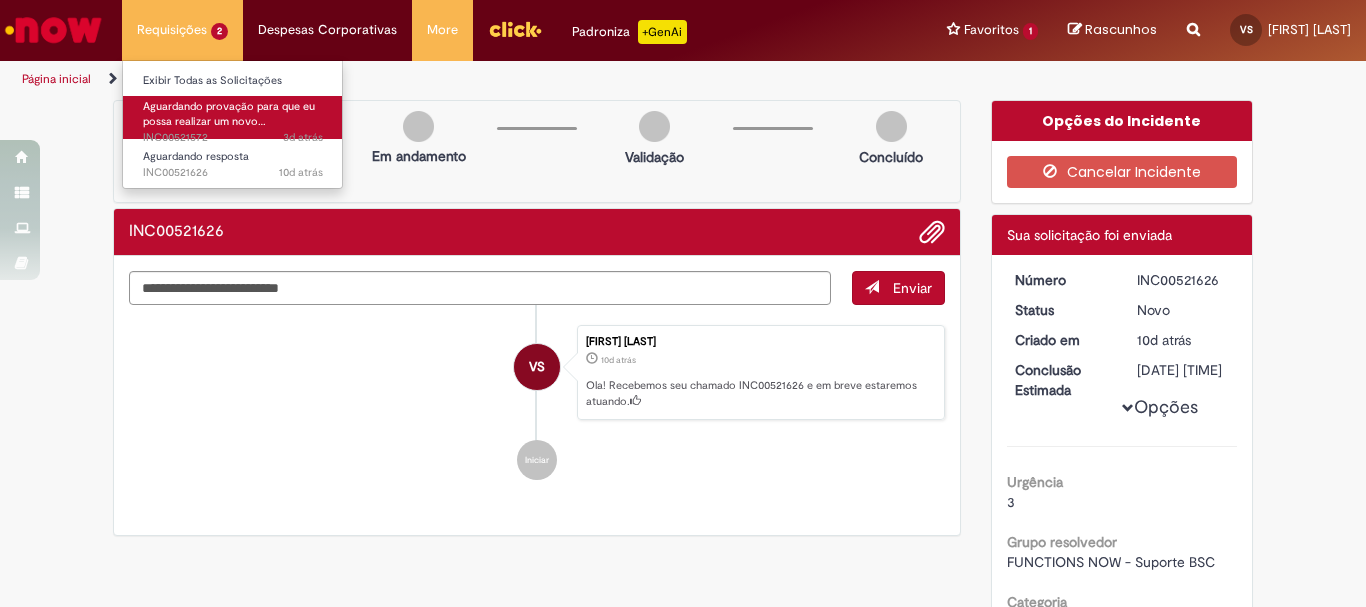 click on "Aguardando provação para que eu possa realizar um novo…" at bounding box center [229, 114] 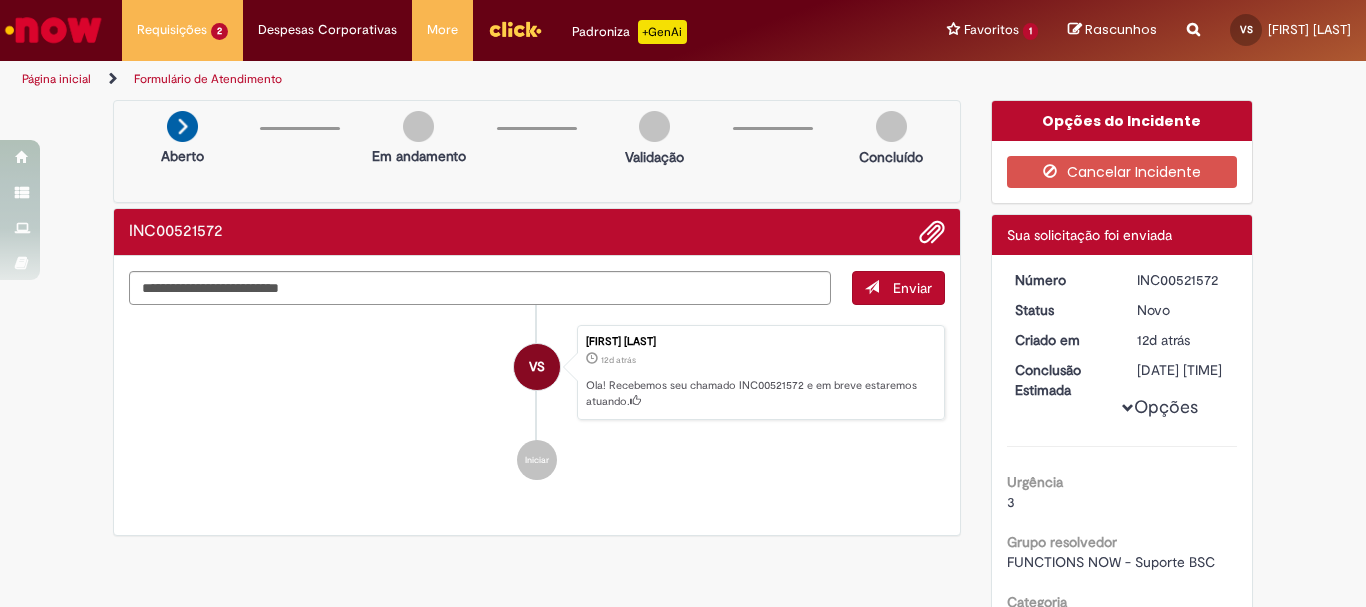 click on "Aberto
Em andamento
Validação
Concluído" at bounding box center (537, 151) 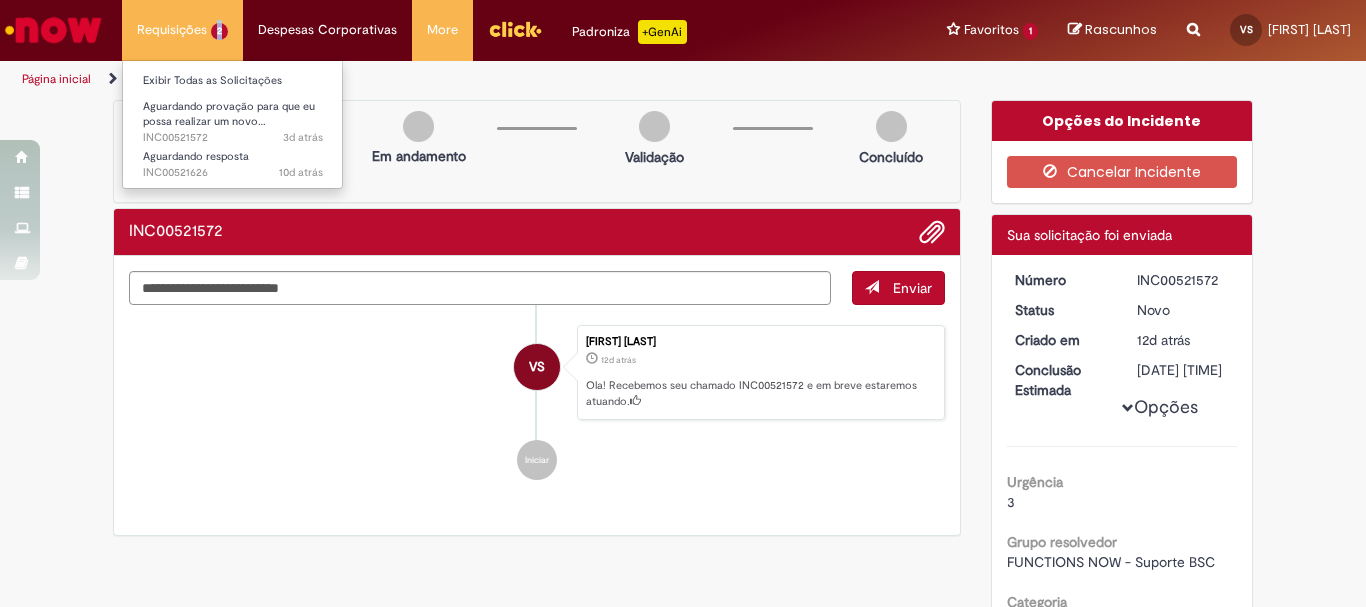 click on "Requisições   2
Exibir Todas as Solicitações
Aguardando provação para que eu possa realizar um novo…
3d atrás 3 dias atrás  INC00521572
Aguardando resposta
10d atrás 10 dias atrás  INC00521626" at bounding box center (182, 30) 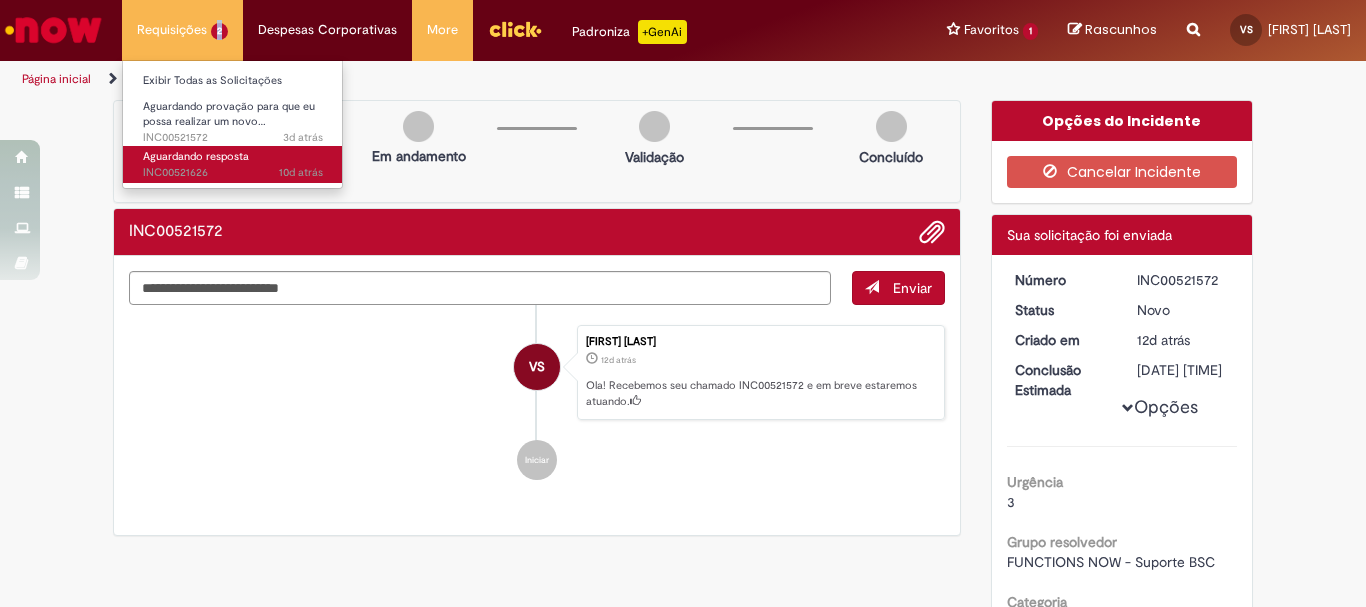 click on "Aguardando resposta" at bounding box center (196, 156) 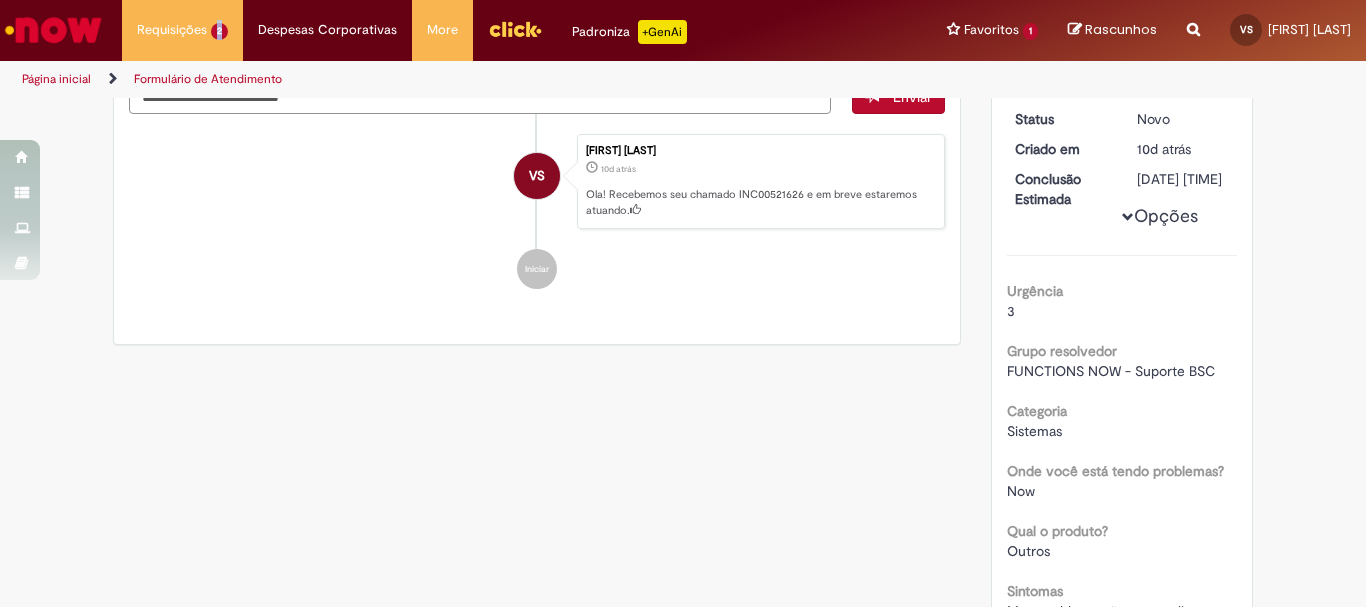 scroll, scrollTop: 0, scrollLeft: 0, axis: both 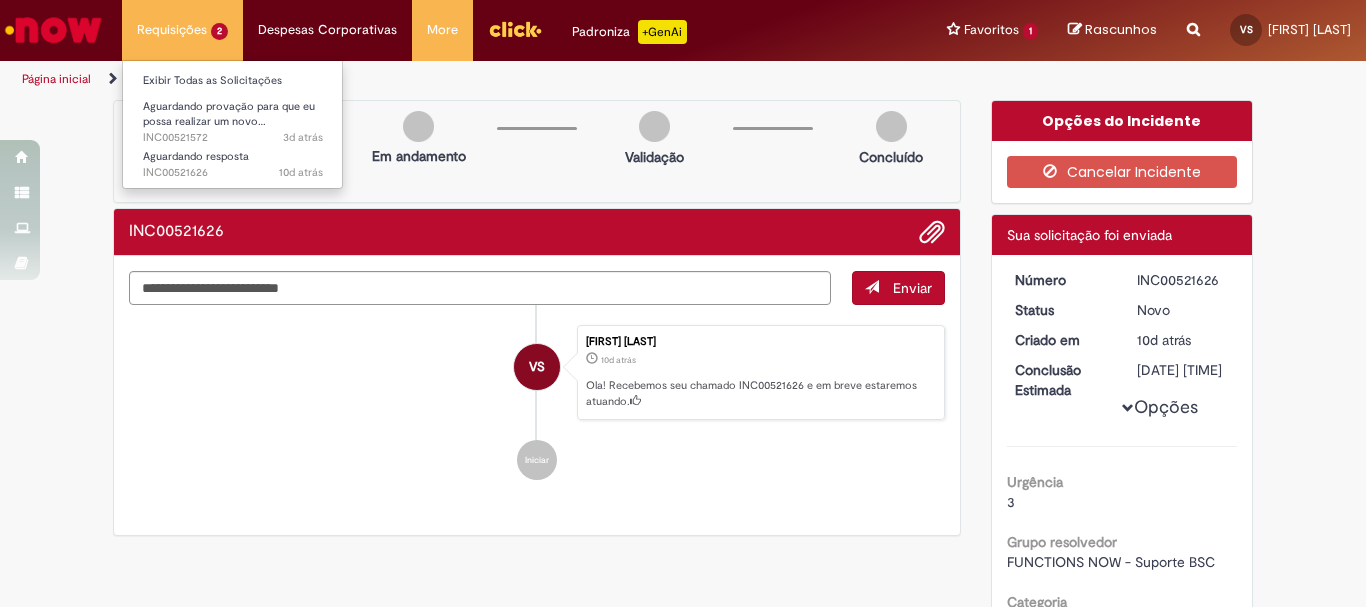 click on "Requisições   2
Exibir Todas as Solicitações
Aguardando provação para que eu possa realizar um novo…
3d atrás 3 dias atrás  INC00521572
Aguardando resposta
10d atrás 10 dias atrás  INC00521626" at bounding box center (182, 30) 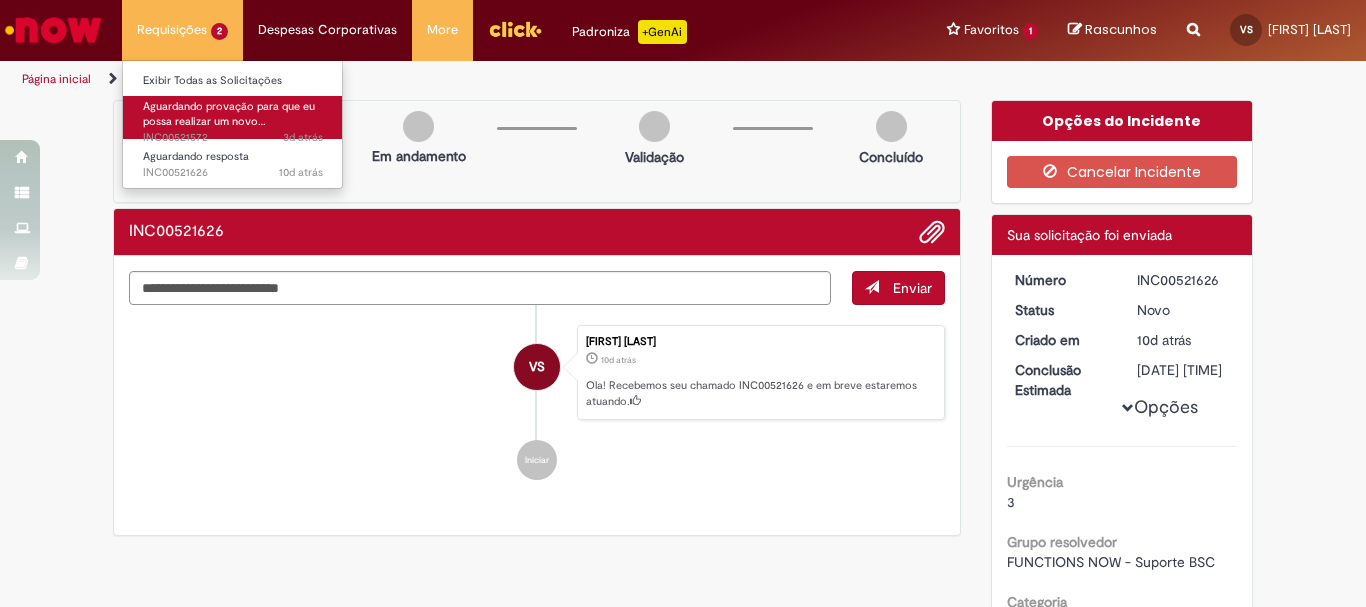 click on "Aguardando provação para que eu possa realizar um novo…" at bounding box center (229, 114) 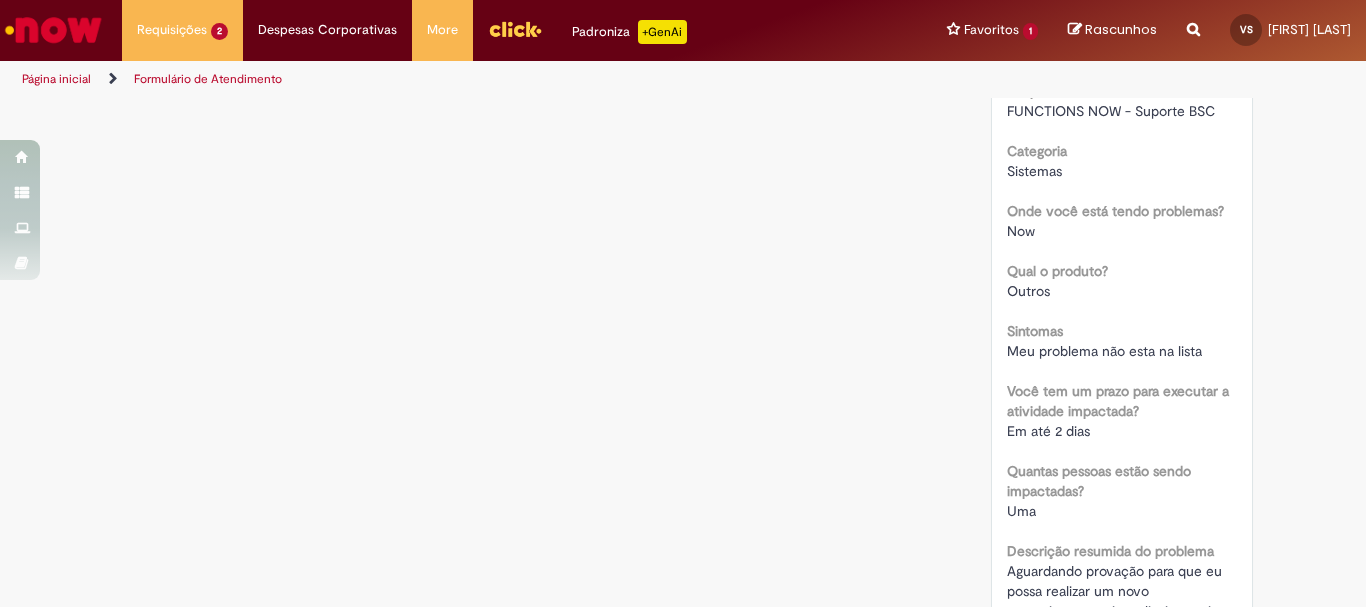 scroll, scrollTop: 0, scrollLeft: 0, axis: both 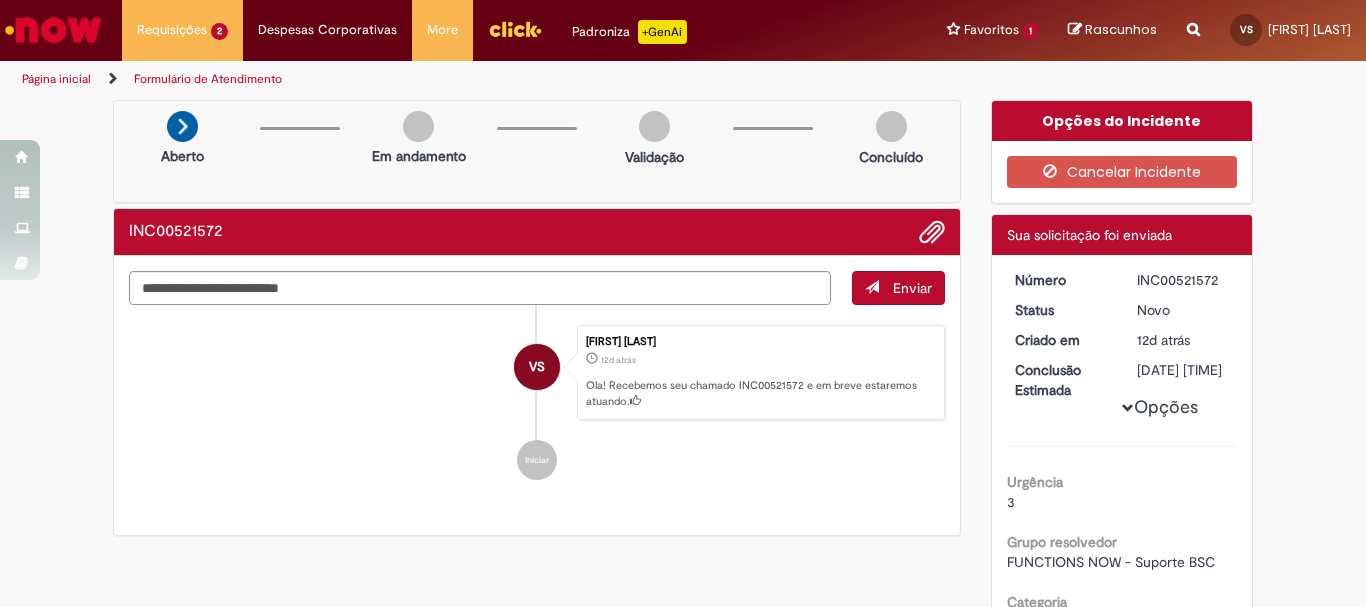 click at bounding box center [1128, 408] 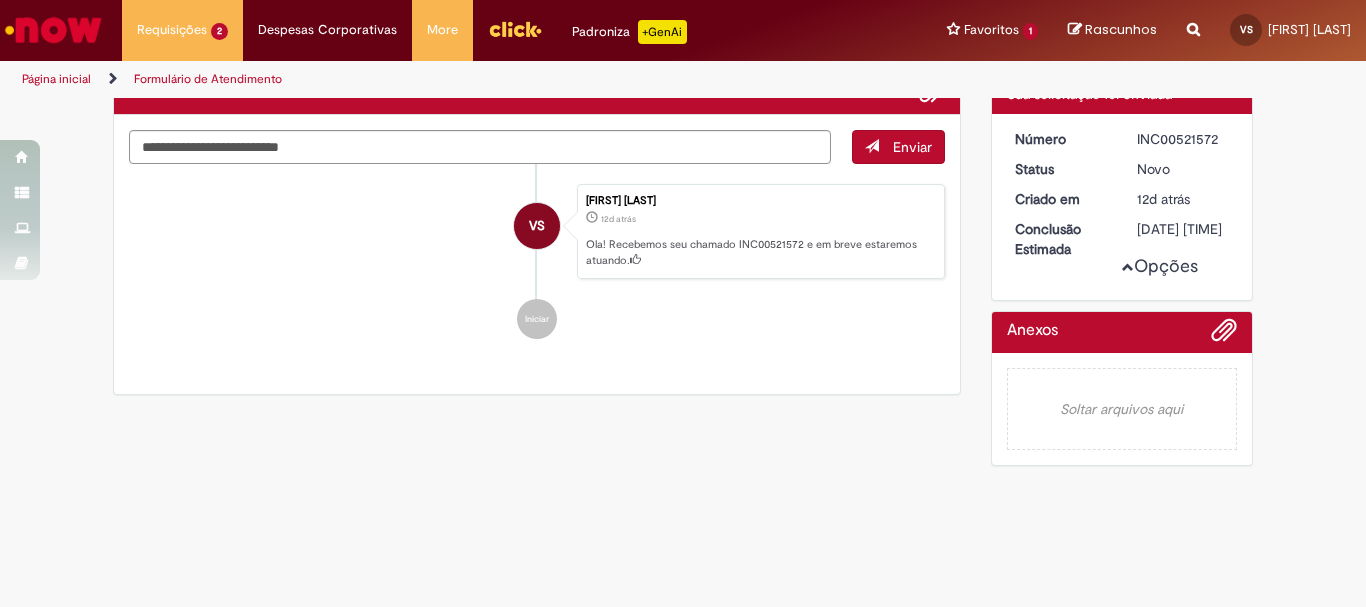scroll, scrollTop: 0, scrollLeft: 0, axis: both 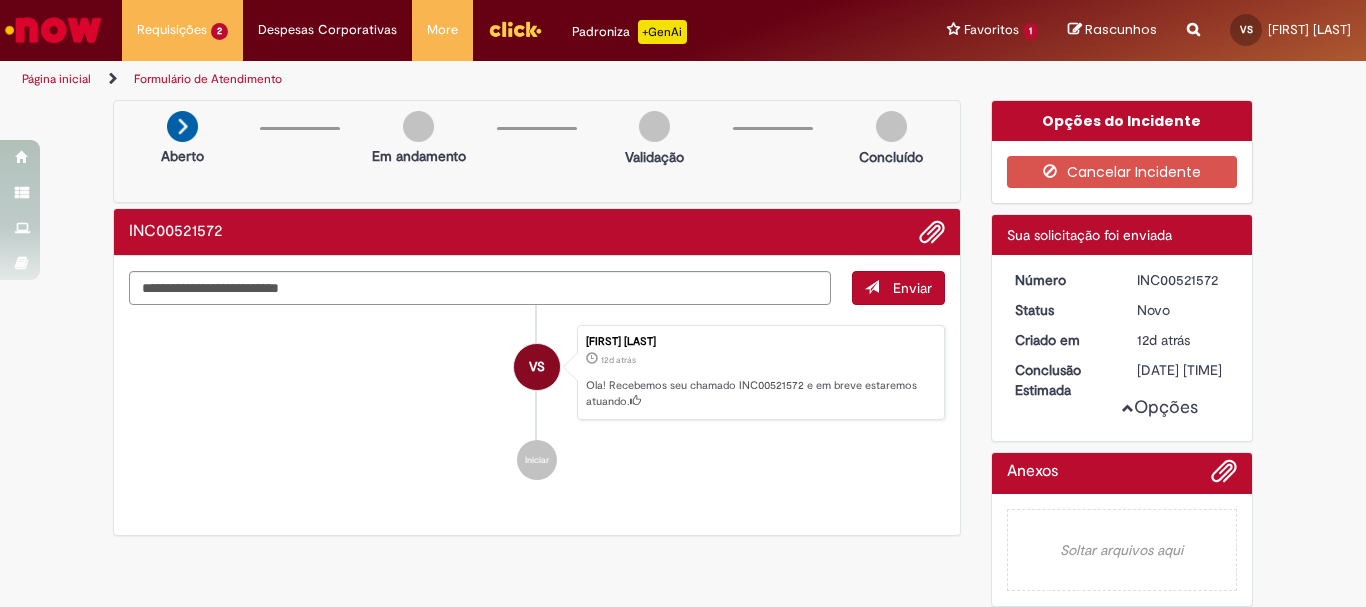 click at bounding box center [1128, 408] 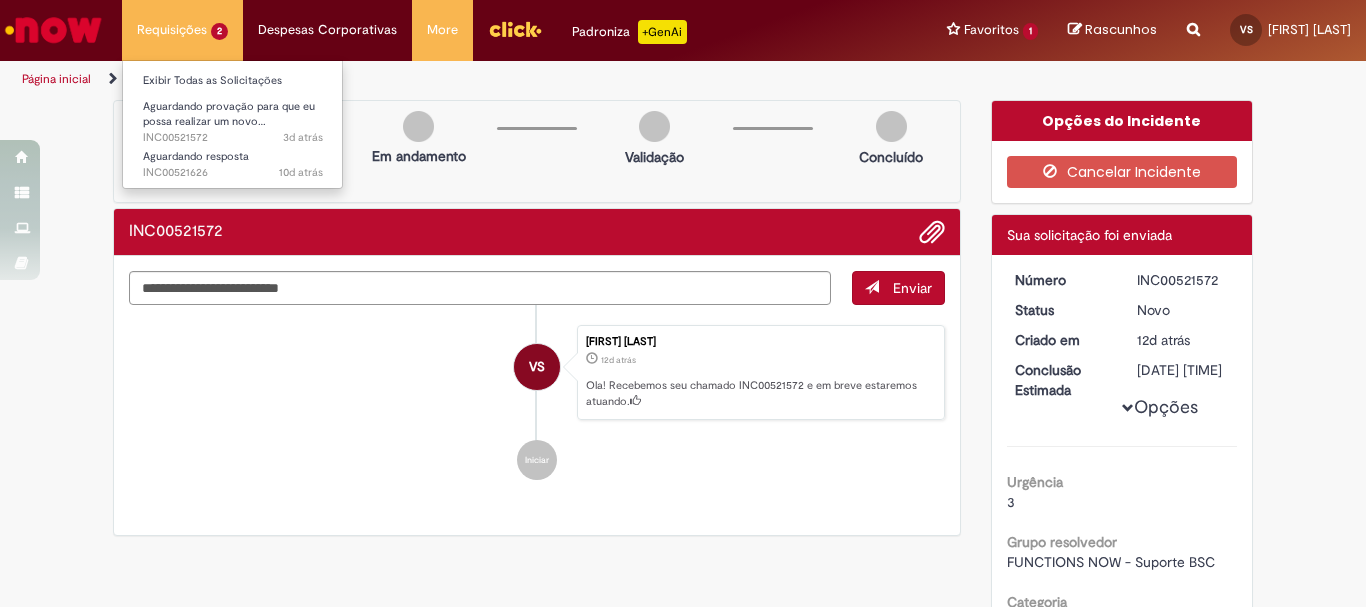 drag, startPoint x: 183, startPoint y: 14, endPoint x: 204, endPoint y: 48, distance: 39.962482 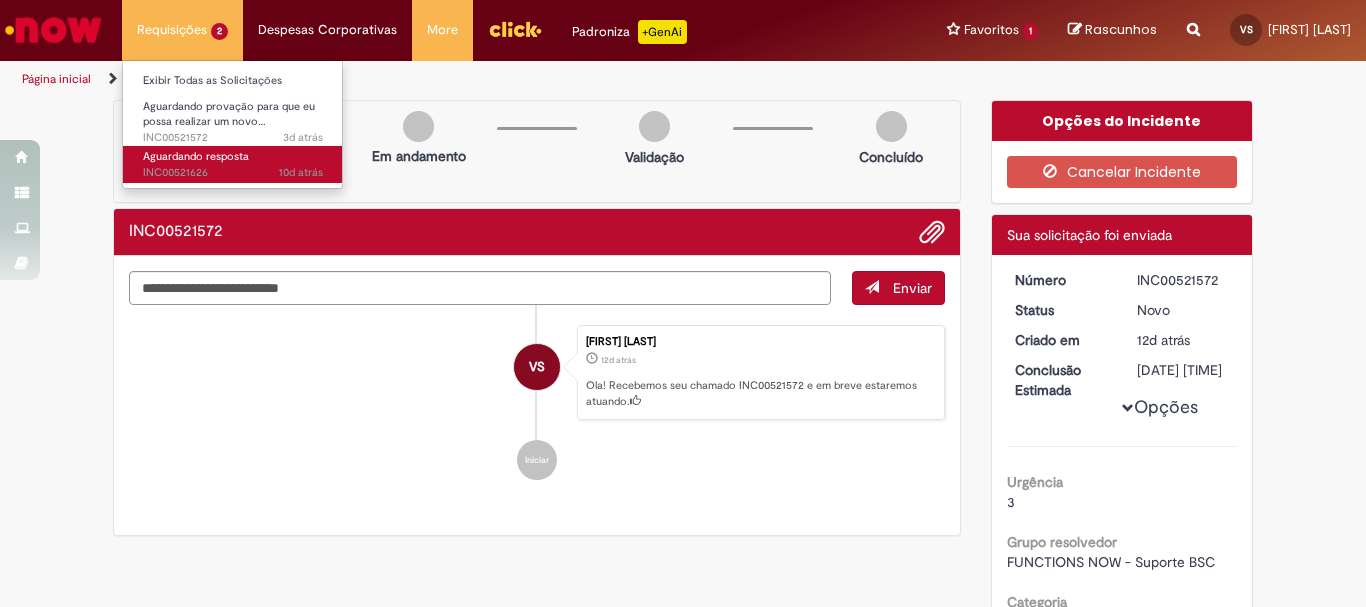 click on "Aguardando resposta" at bounding box center [196, 156] 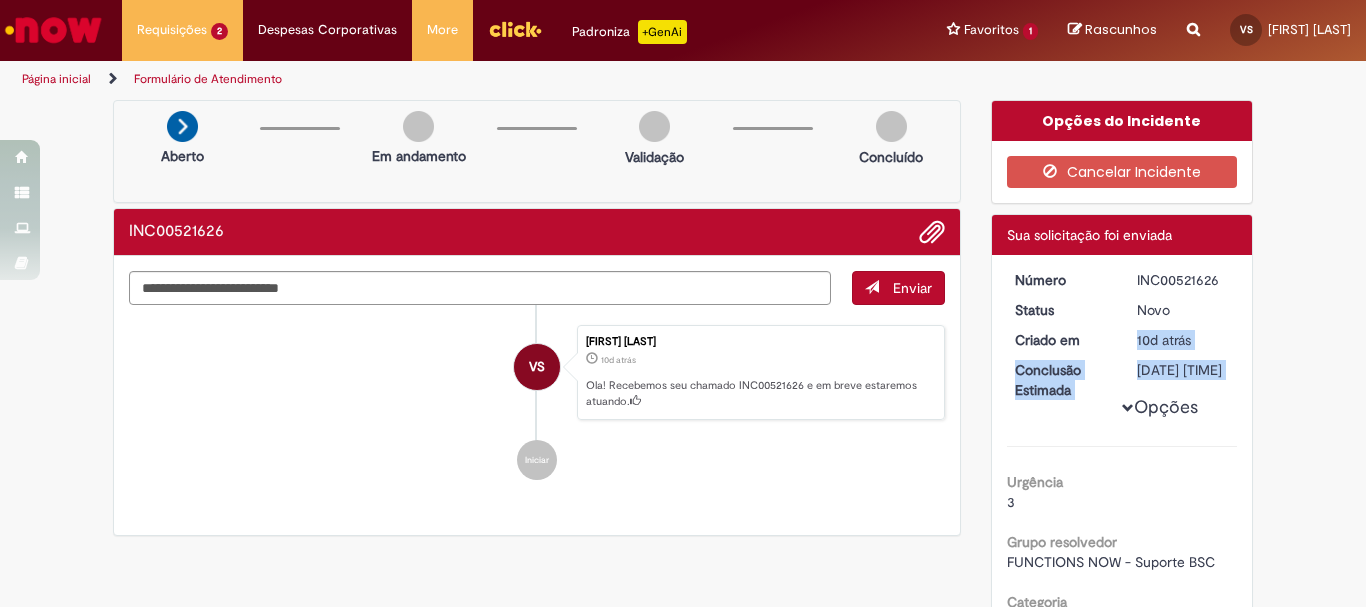 drag, startPoint x: 1128, startPoint y: 346, endPoint x: 1190, endPoint y: 352, distance: 62.289646 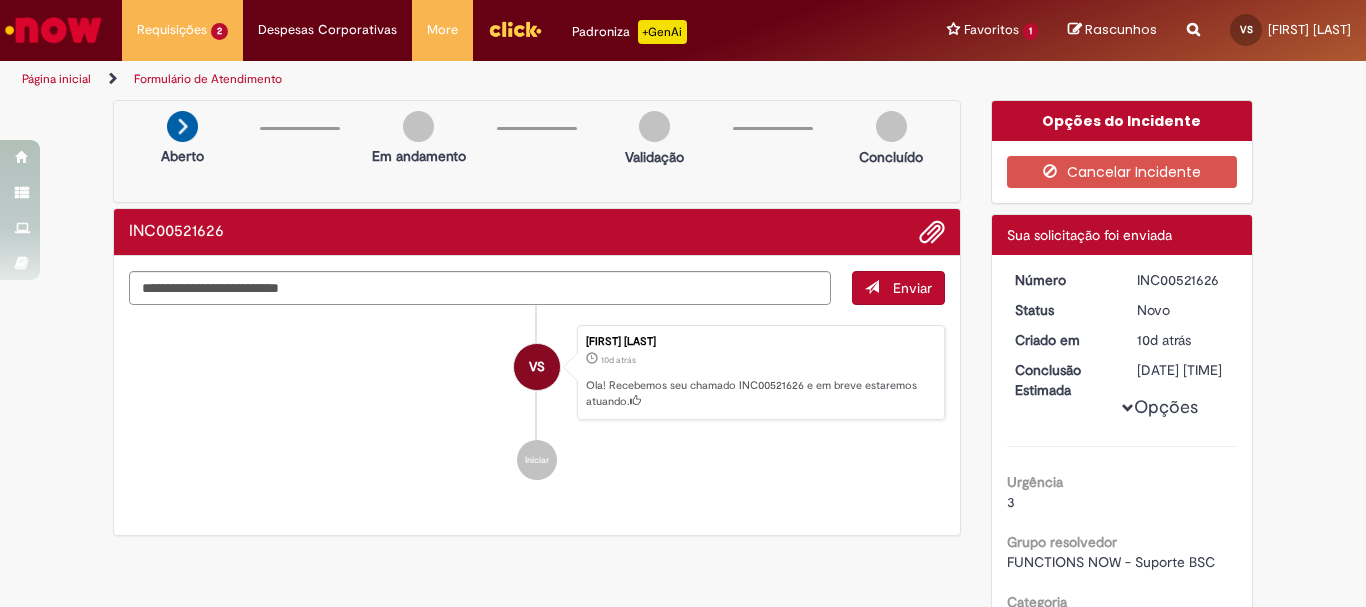 click on "Opções
Urgência
3
Grupo resolvedor
FUNCTIONS NOW - Suporte BSC
Categoria
Sistemas
Onde você está tendo problemas?
Now
Qual o produto?
Outros
Sintomas
Meu problema não esta na lista
Você tem um prazo para executar a atividade impactada?
Já devia ter sido executada
Quantas pessoas estão sendo impactadas?
Uma
Descrição resumida do problema
Aguardando resposta
Impacto
1
Descrição
Realizei um chamado ainda nao obtive resposta!" at bounding box center [1122, 721] 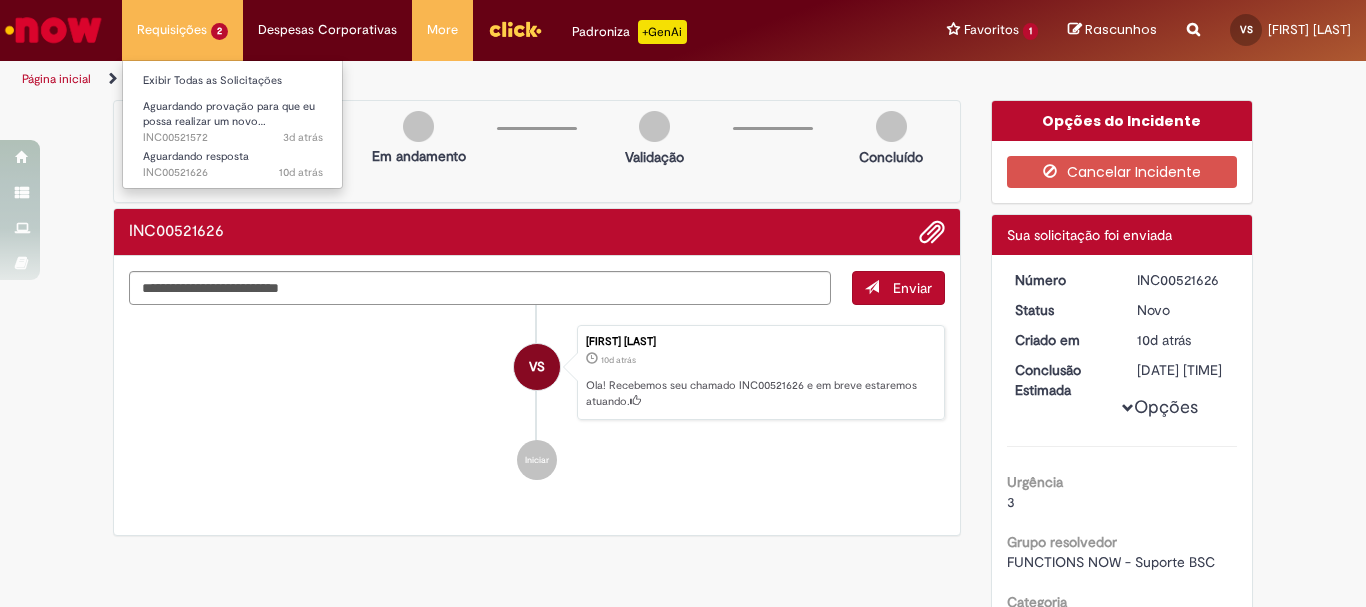 click on "Requisições   2
Exibir Todas as Solicitações
Aguardando provação para que eu possa realizar um novo…
3d atrás 3 dias atrás  INC00521572
Aguardando resposta
10d atrás 10 dias atrás  INC00521626" at bounding box center (182, 30) 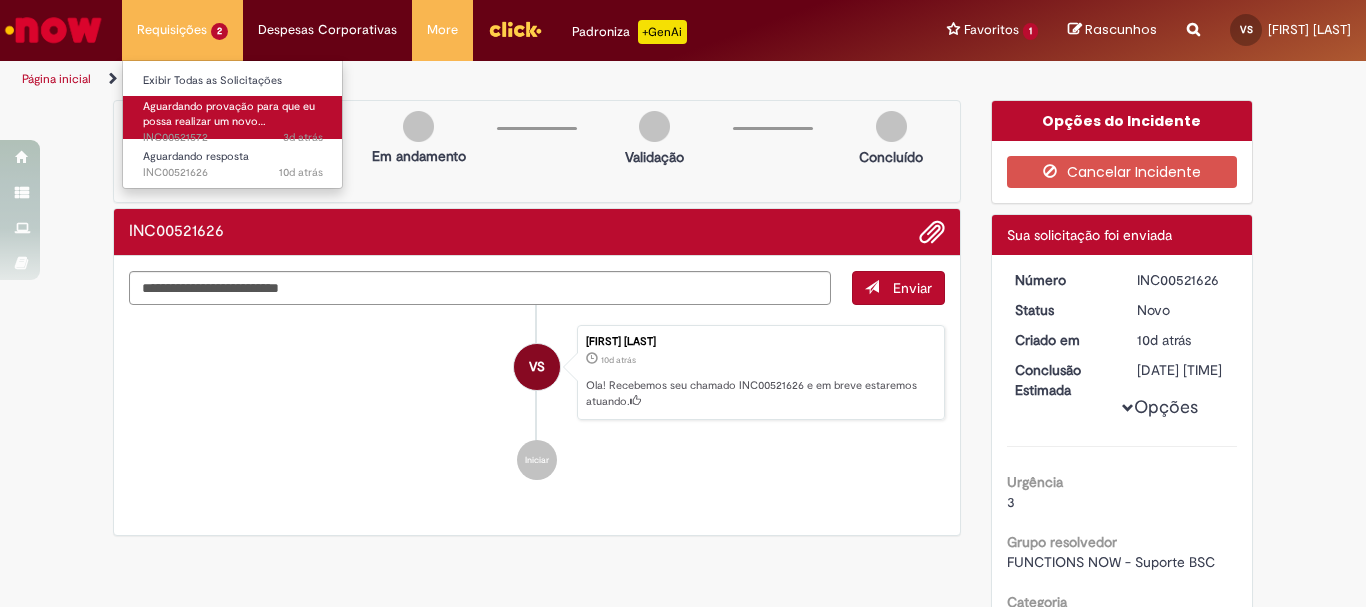 click on "Aguardando provação para que eu possa realizar um novo…" at bounding box center (229, 114) 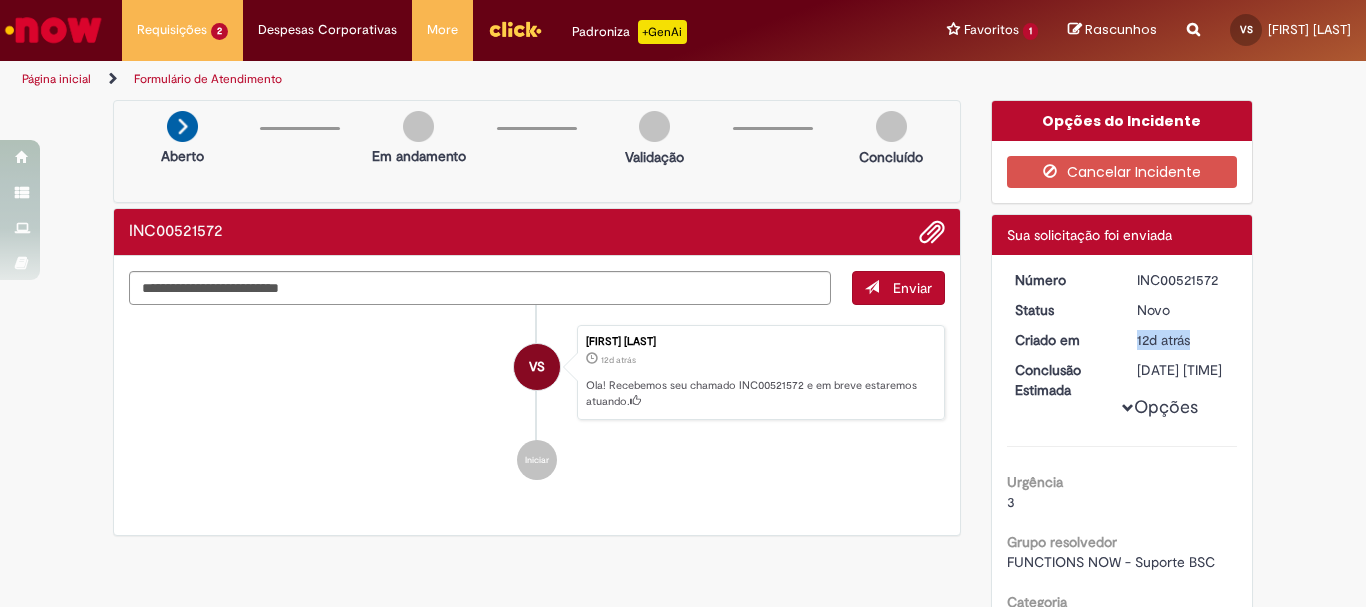 drag, startPoint x: 1132, startPoint y: 343, endPoint x: 1201, endPoint y: 343, distance: 69 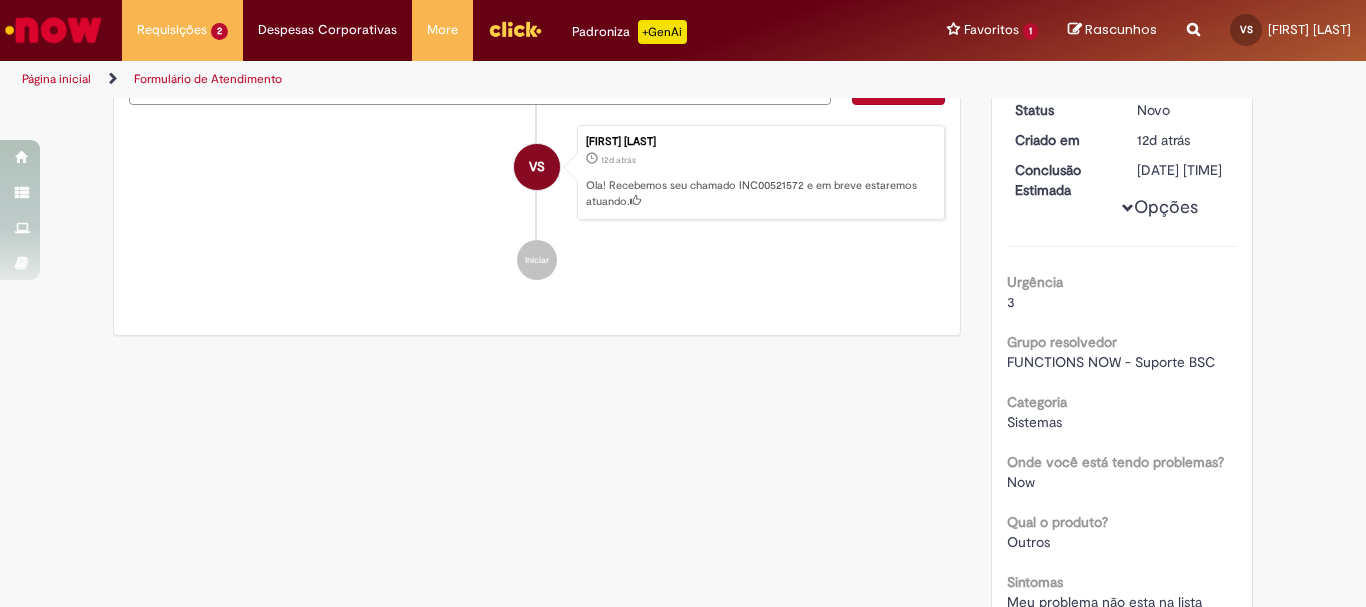 scroll, scrollTop: 0, scrollLeft: 0, axis: both 